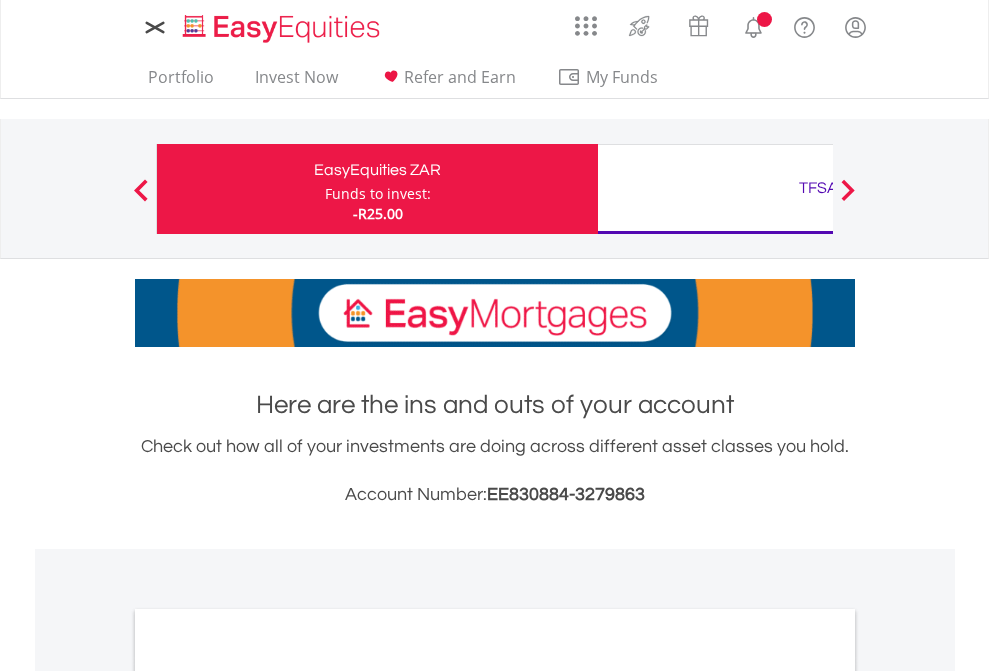 scroll, scrollTop: 0, scrollLeft: 0, axis: both 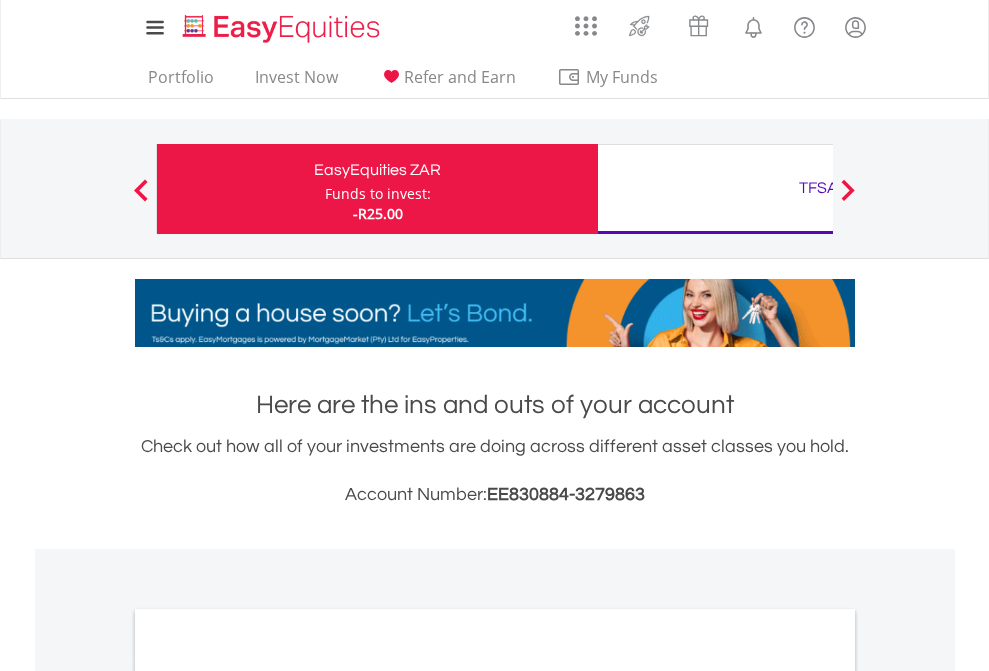 click on "Funds to invest:" at bounding box center [378, 194] 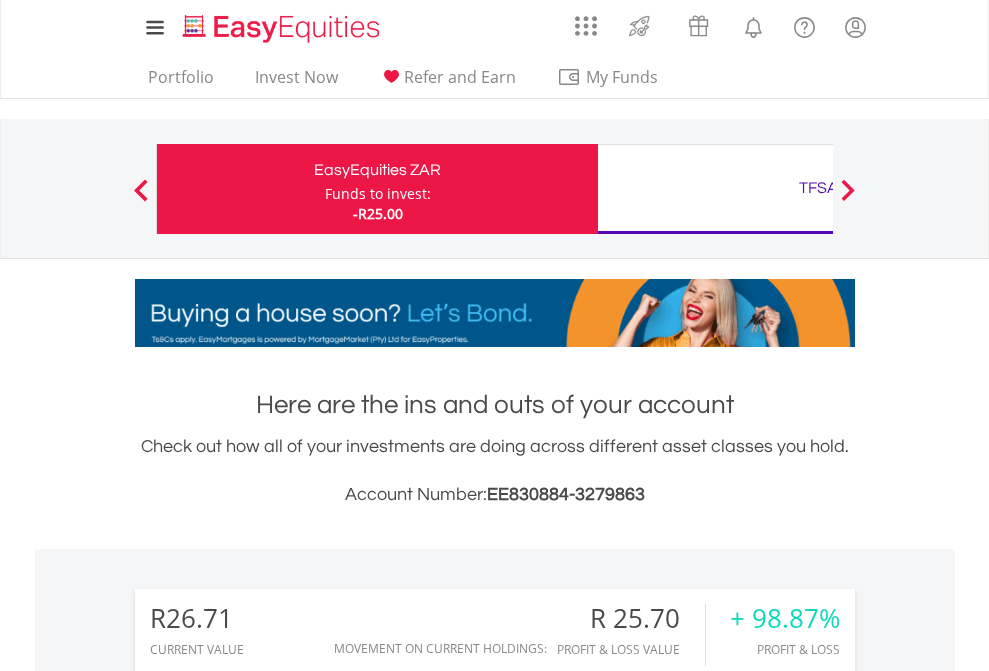 scroll, scrollTop: 999808, scrollLeft: 999687, axis: both 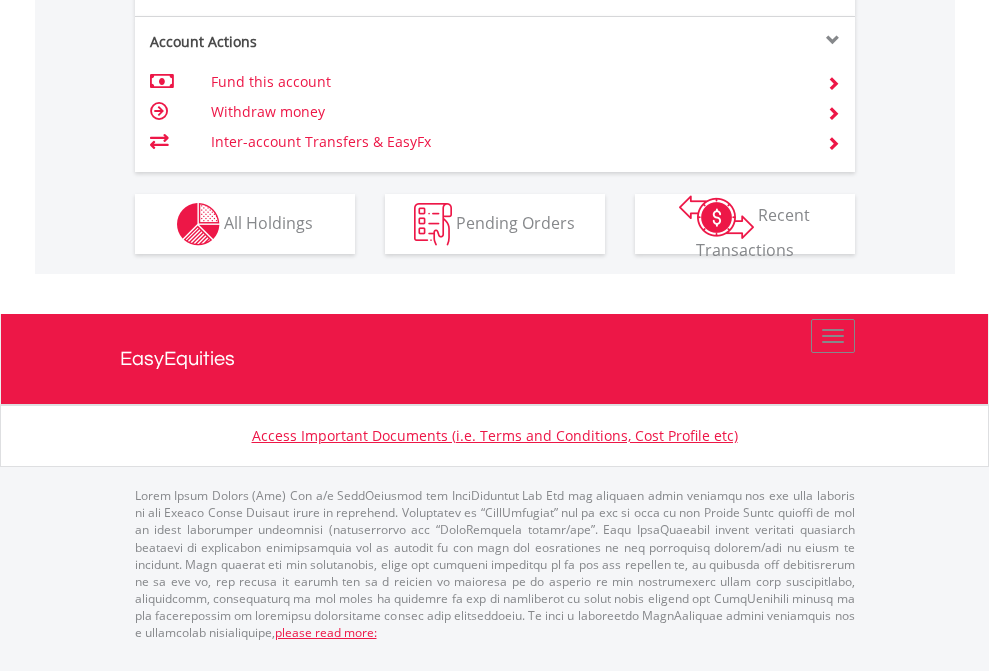 click on "Investment types" at bounding box center (706, -337) 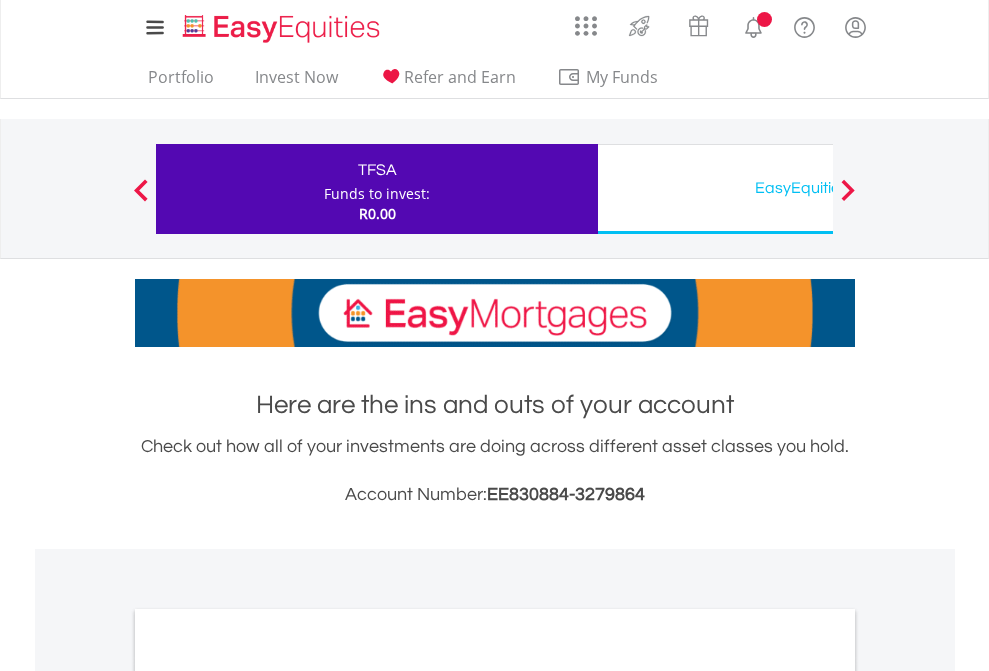 scroll, scrollTop: 0, scrollLeft: 0, axis: both 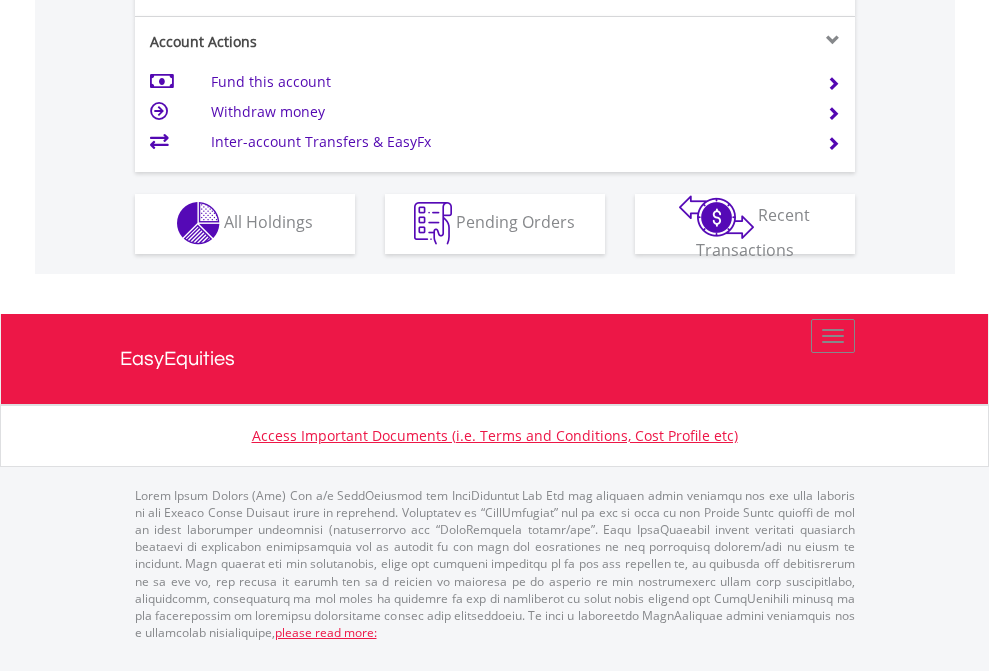 click on "Investment types" at bounding box center [706, -353] 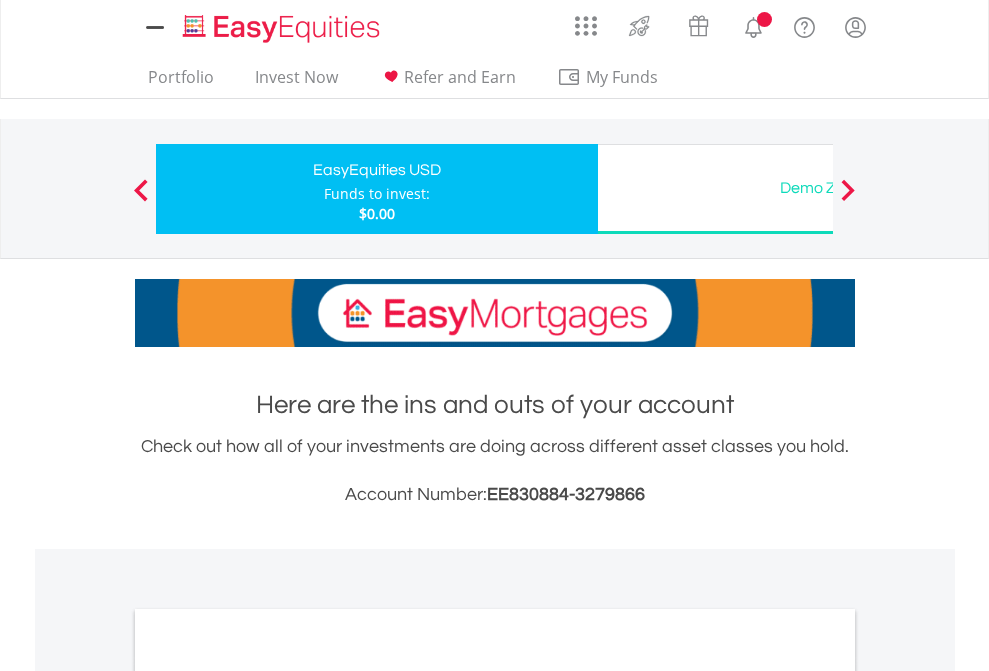scroll, scrollTop: 0, scrollLeft: 0, axis: both 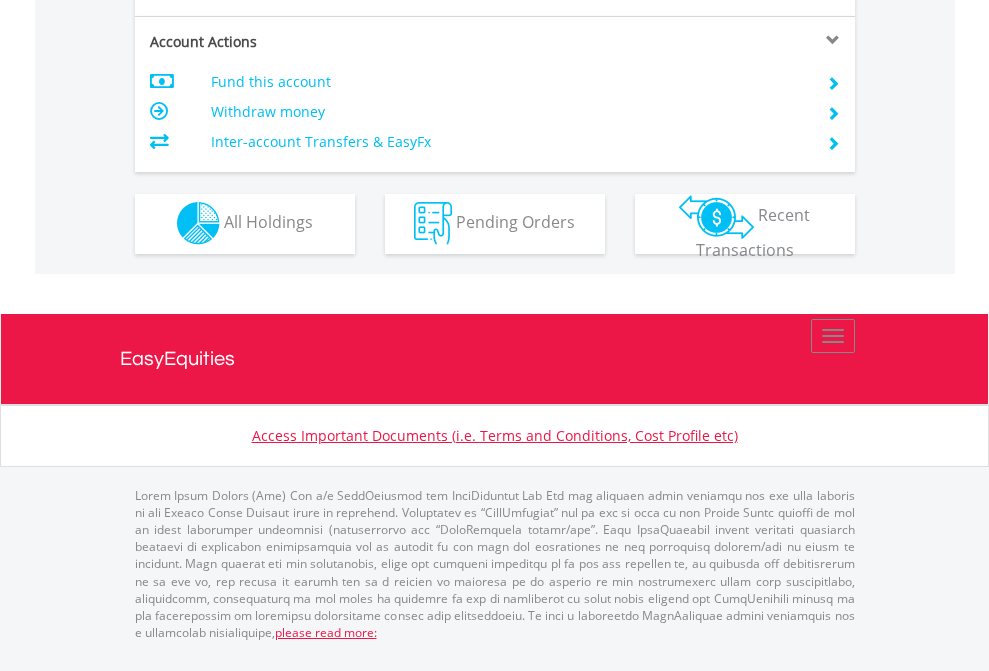 click on "Investment types" at bounding box center [706, -353] 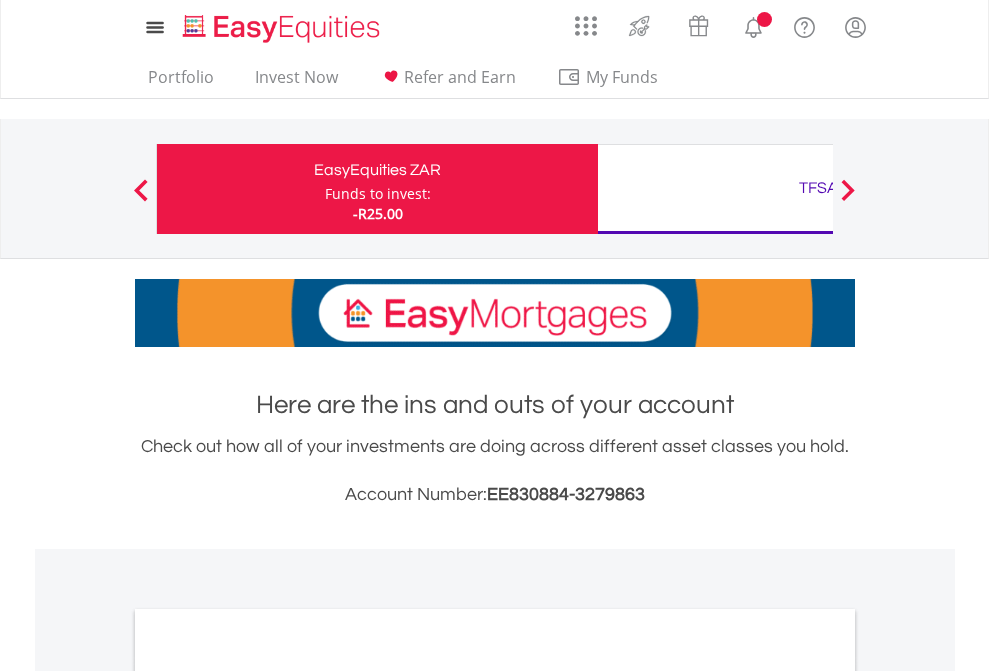 scroll, scrollTop: 0, scrollLeft: 0, axis: both 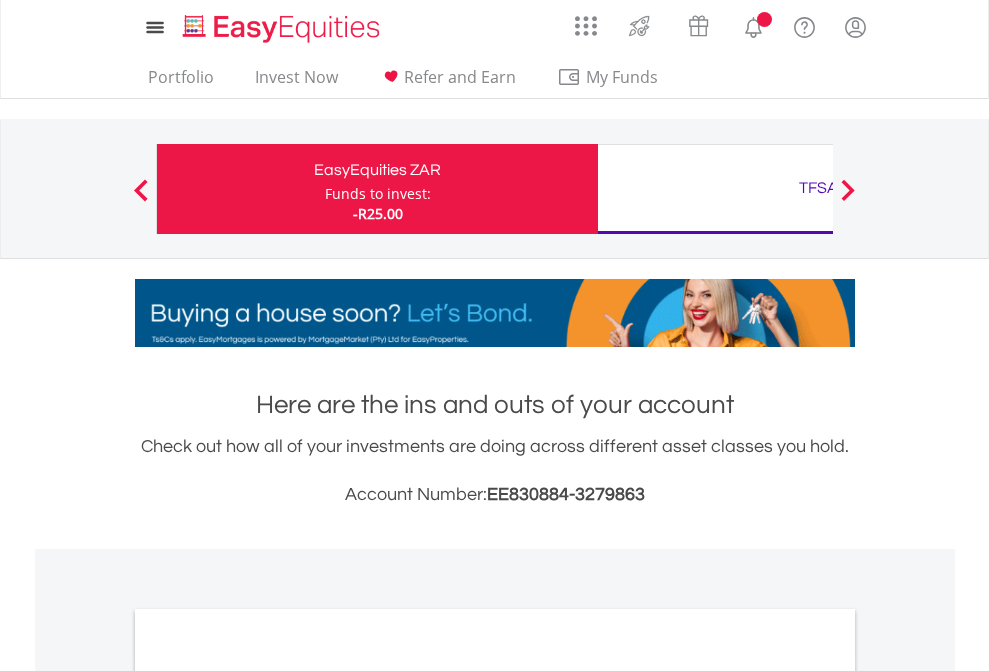 click on "All Holdings" at bounding box center (268, 1096) 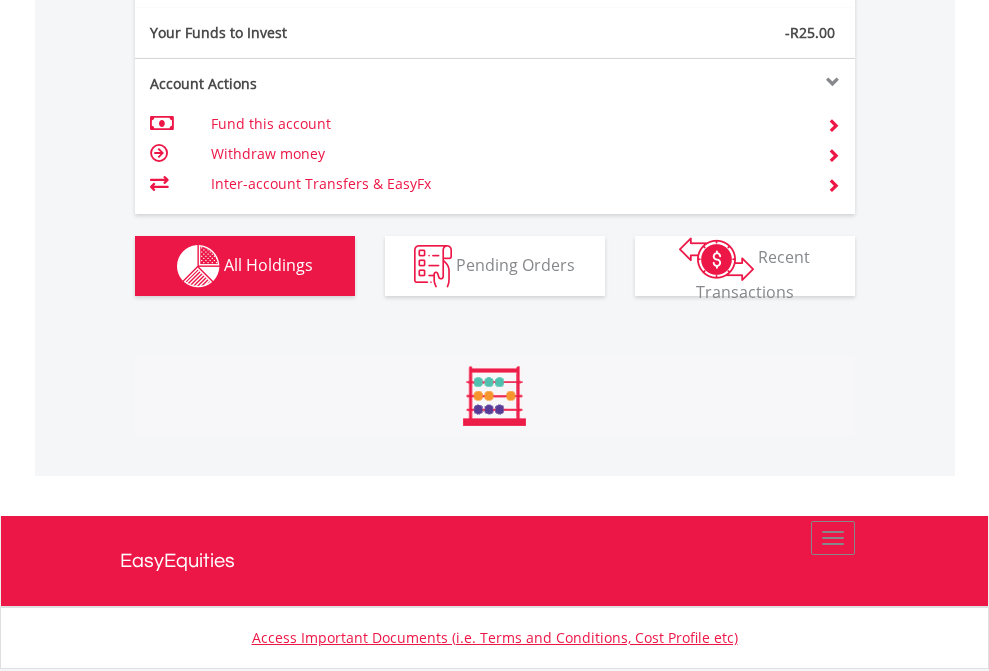 scroll, scrollTop: 999808, scrollLeft: 999687, axis: both 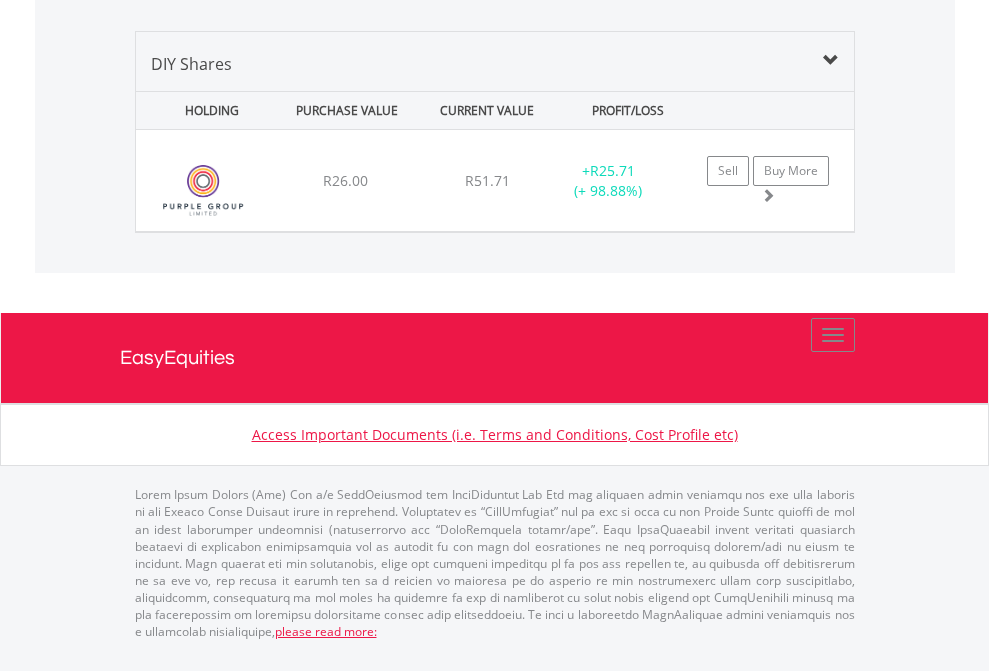 click on "TFSA" at bounding box center [818, -1339] 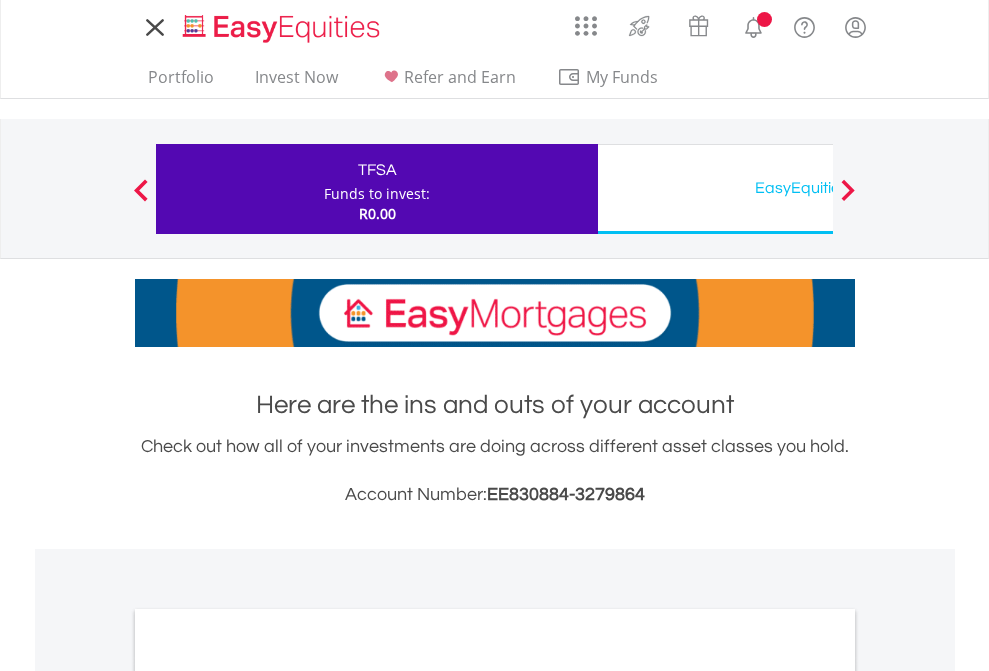 scroll, scrollTop: 0, scrollLeft: 0, axis: both 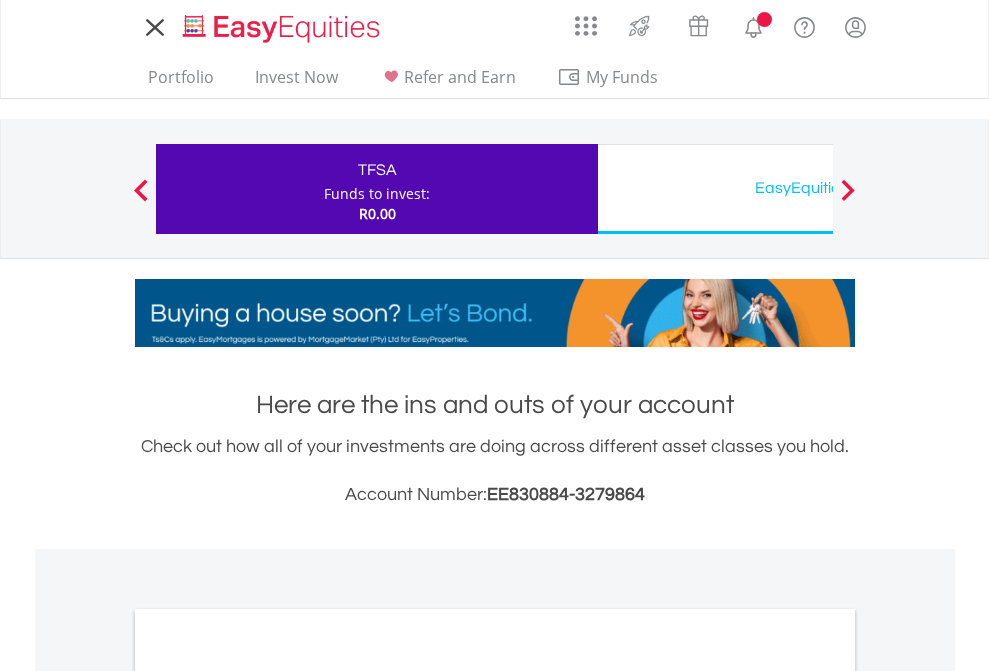 click on "All Holdings" at bounding box center (268, 1096) 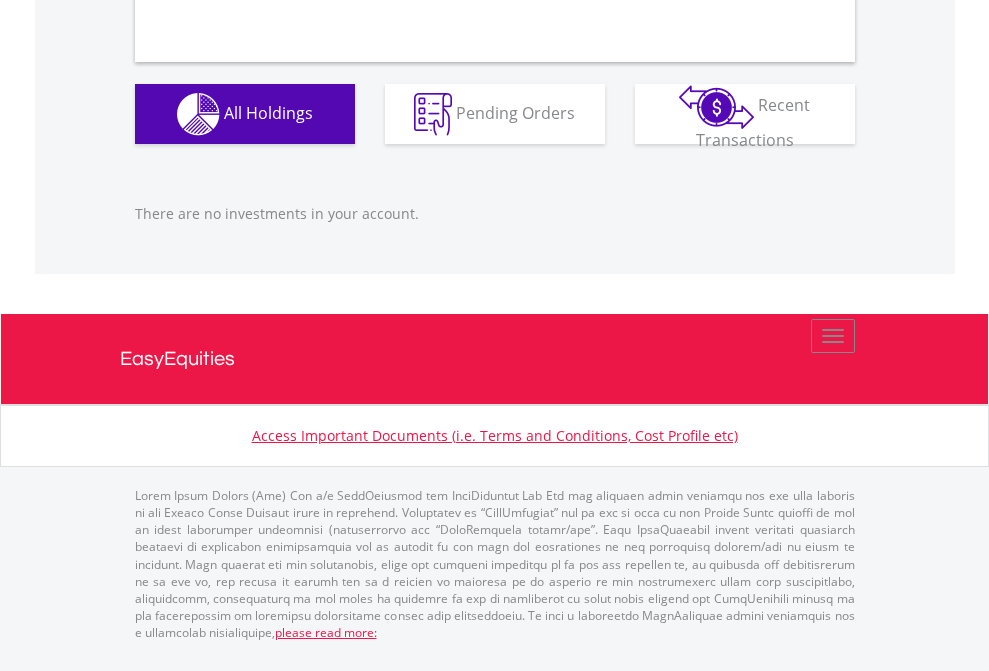 scroll, scrollTop: 1980, scrollLeft: 0, axis: vertical 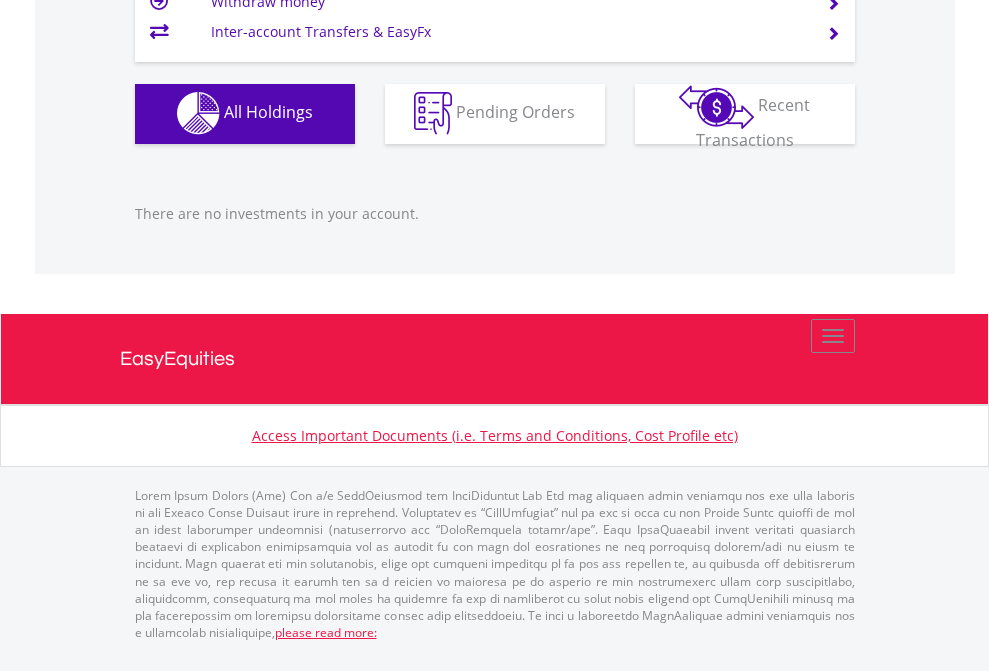 click on "EasyEquities USD" at bounding box center (818, -1142) 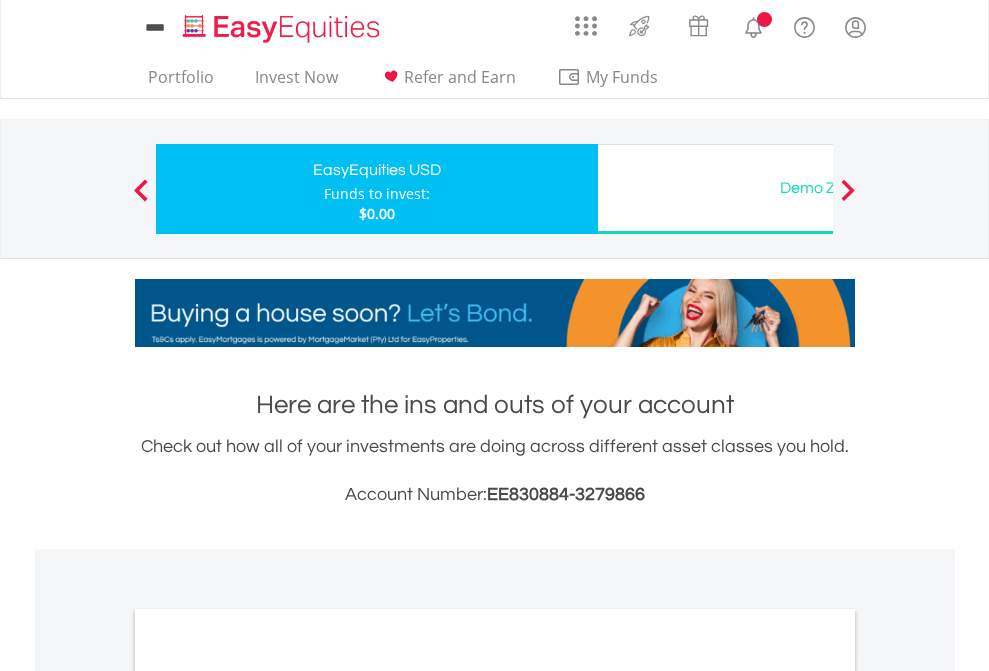scroll, scrollTop: 0, scrollLeft: 0, axis: both 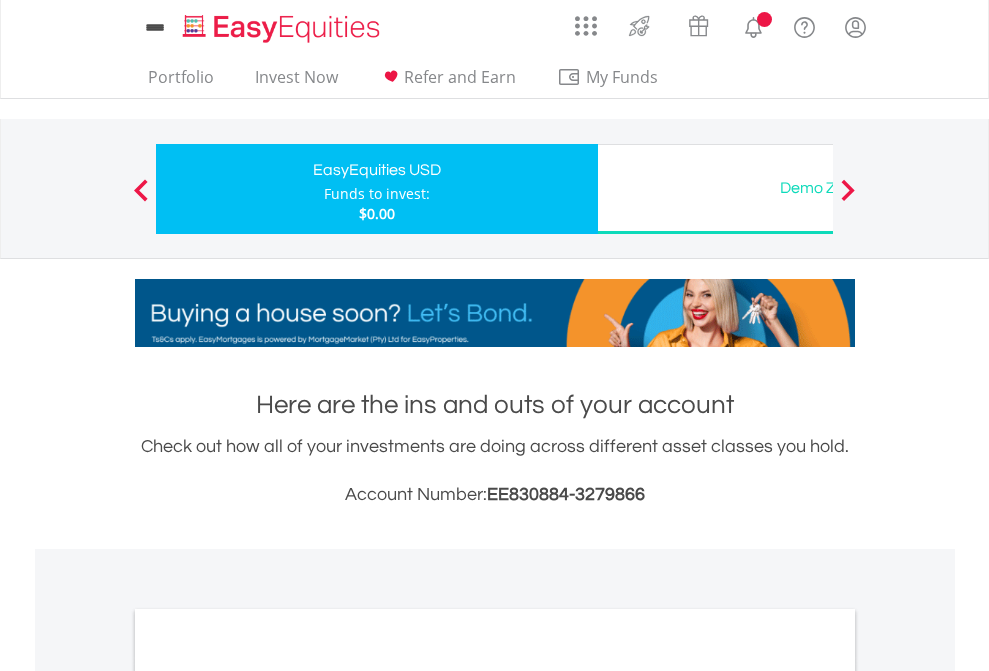 click on "All Holdings" at bounding box center (268, 1096) 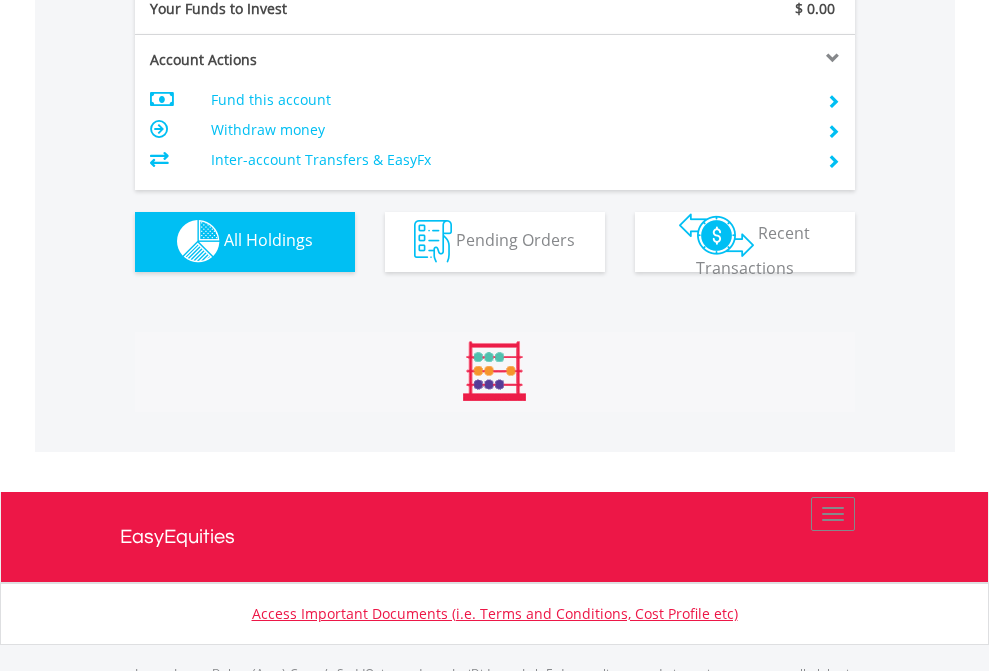 scroll, scrollTop: 999808, scrollLeft: 999687, axis: both 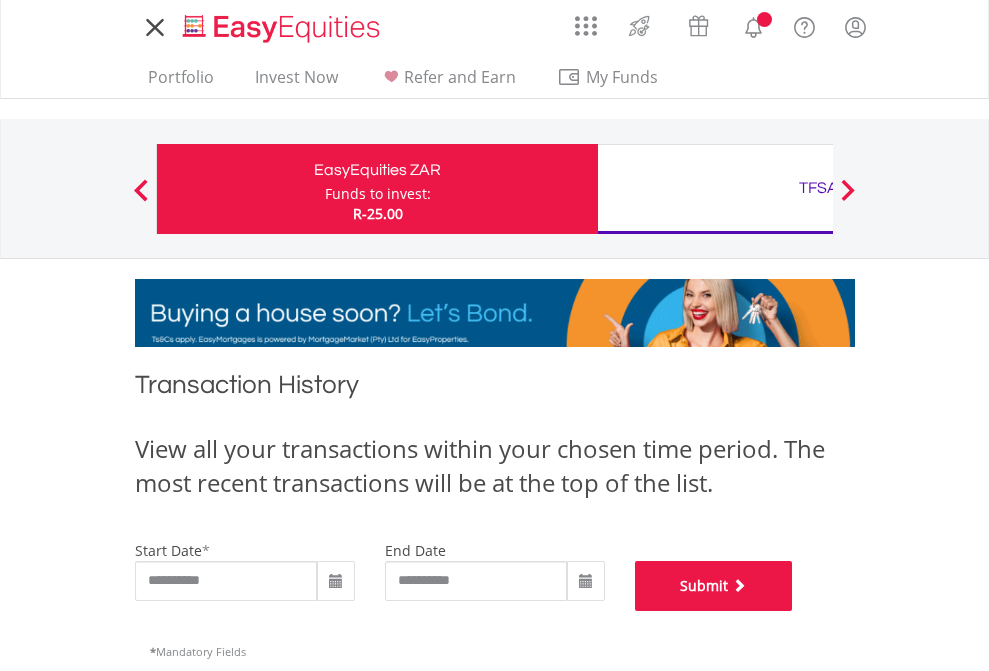 click on "Submit" at bounding box center (714, 586) 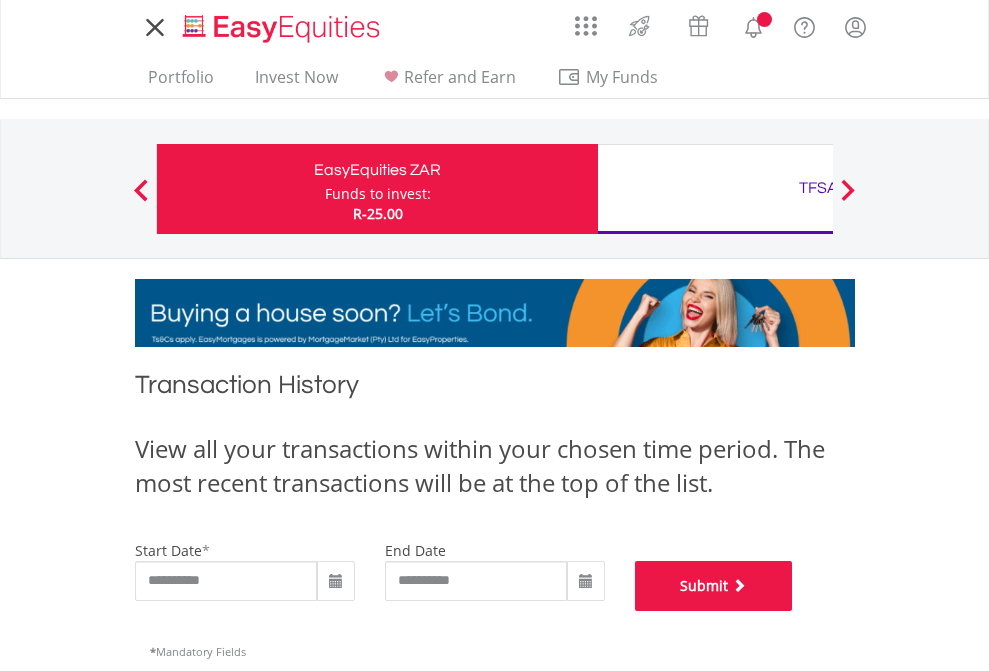 scroll, scrollTop: 811, scrollLeft: 0, axis: vertical 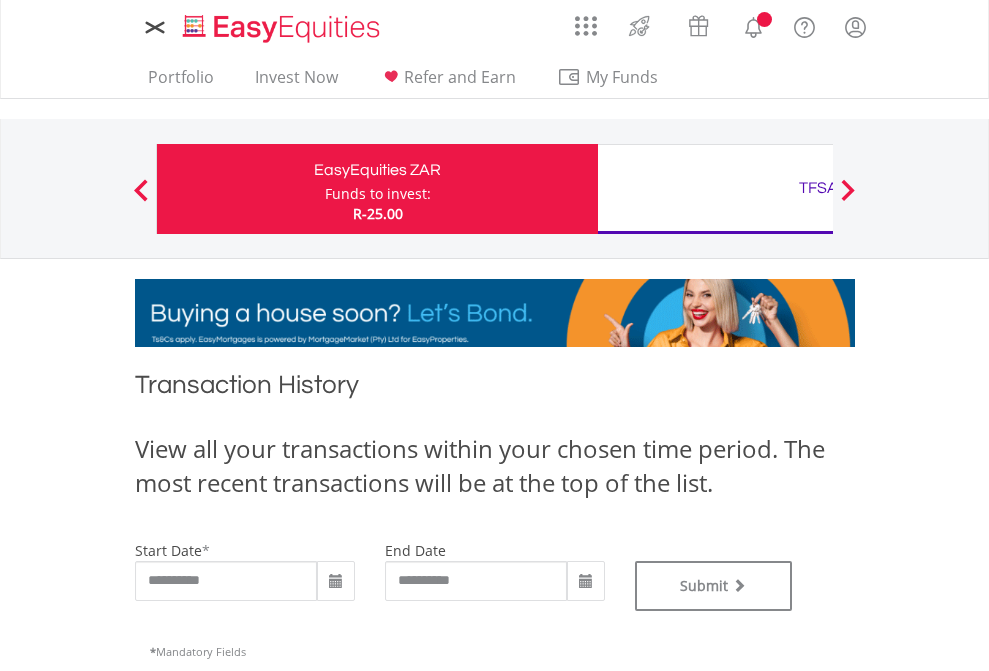 click on "TFSA" at bounding box center [818, 188] 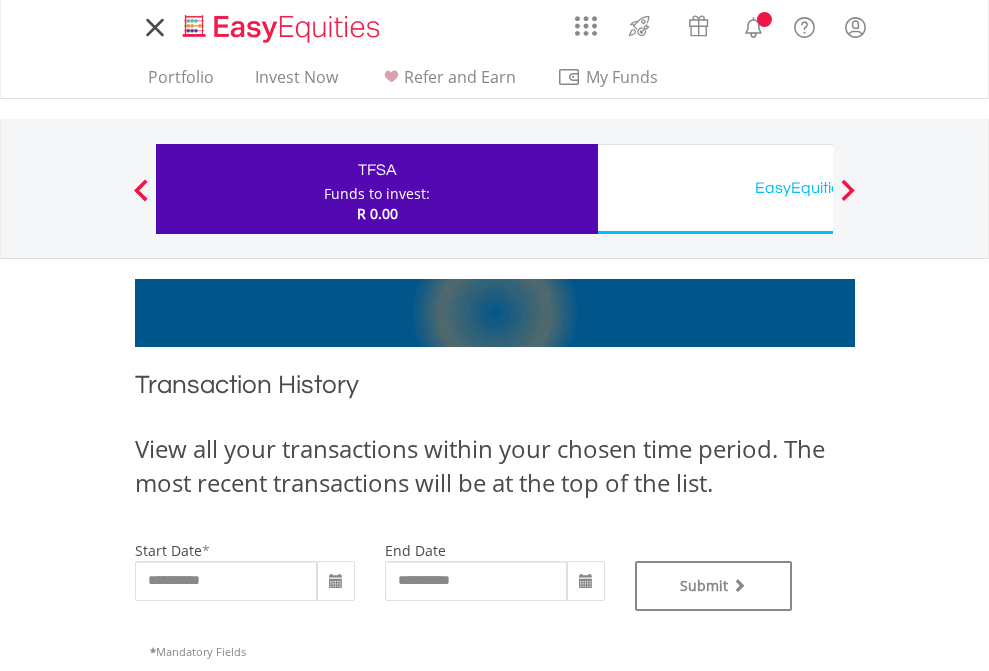scroll, scrollTop: 0, scrollLeft: 0, axis: both 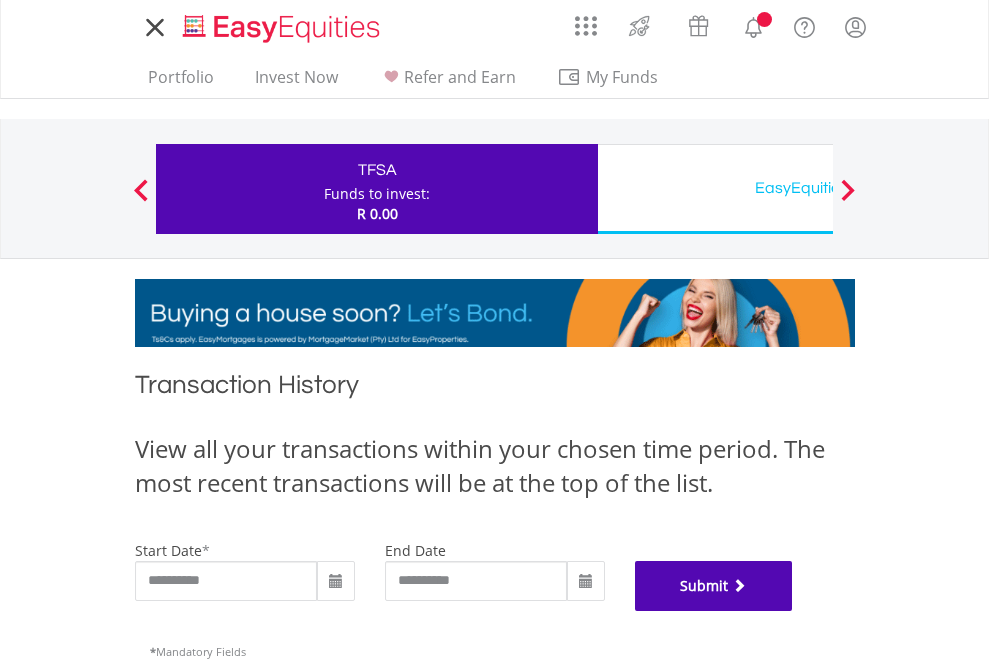click on "Submit" at bounding box center (714, 586) 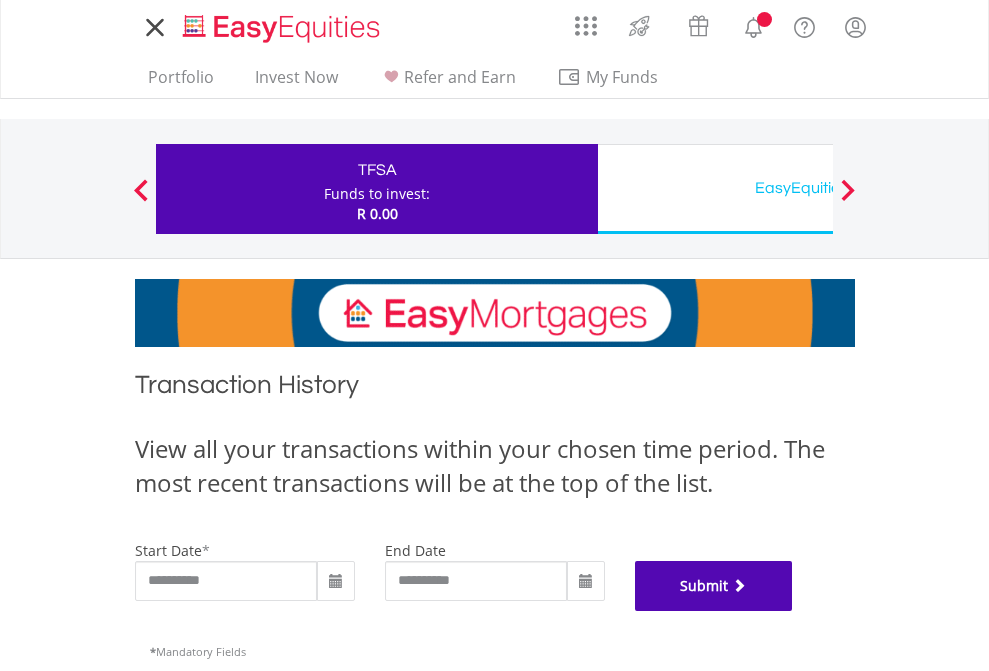 scroll, scrollTop: 811, scrollLeft: 0, axis: vertical 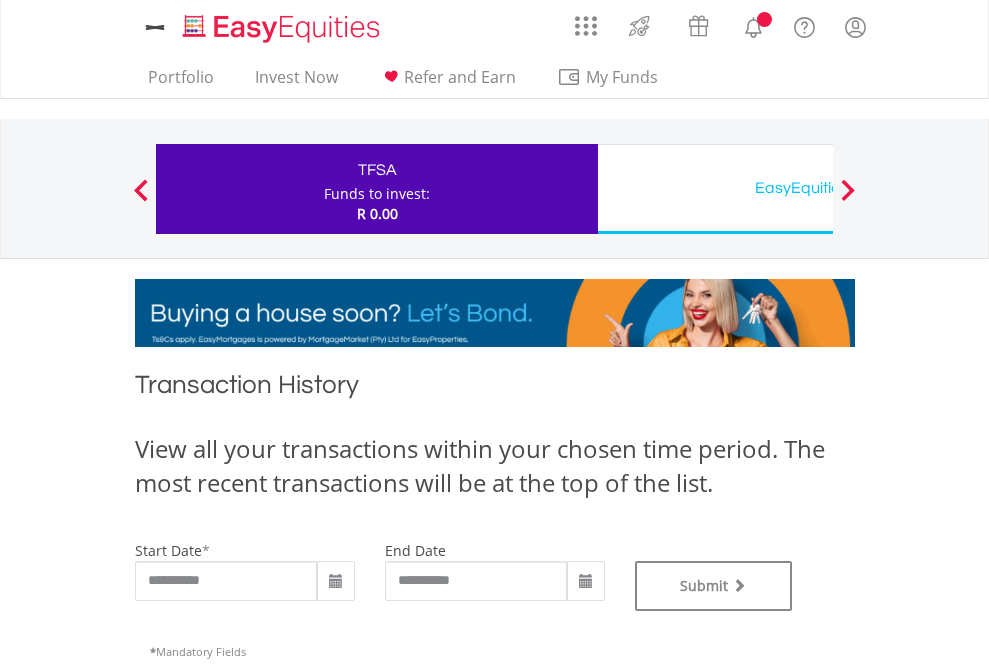 click on "EasyEquities USD" at bounding box center [818, 188] 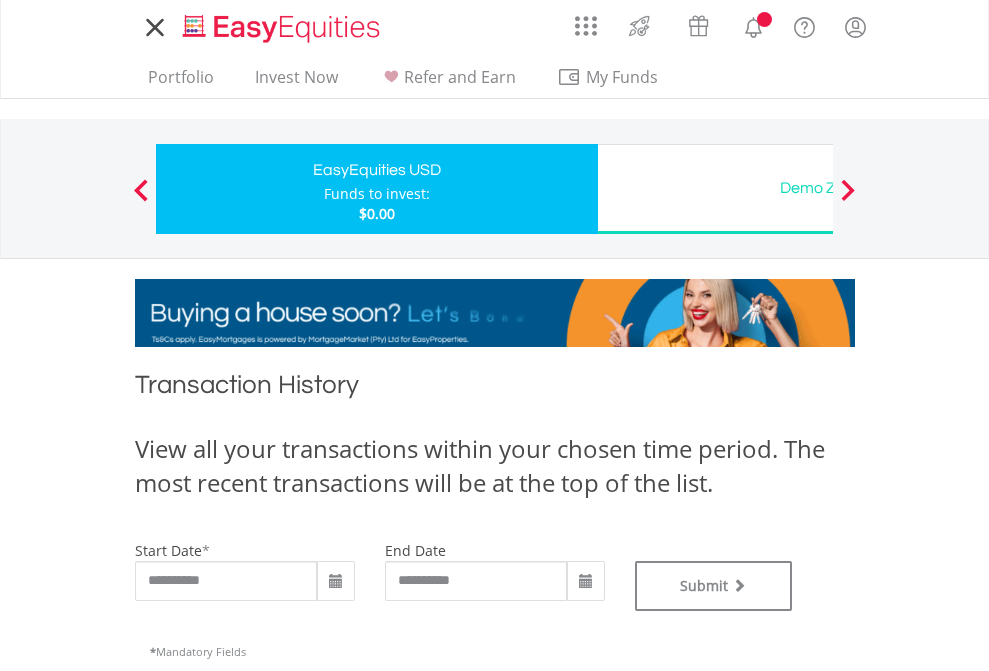 scroll, scrollTop: 0, scrollLeft: 0, axis: both 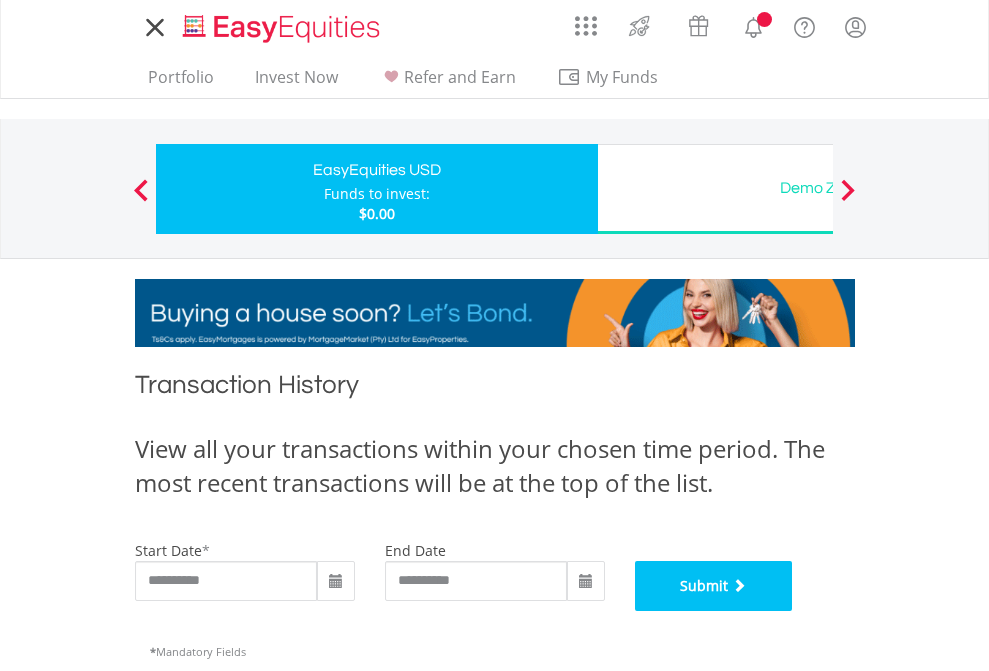 click on "Submit" at bounding box center (714, 586) 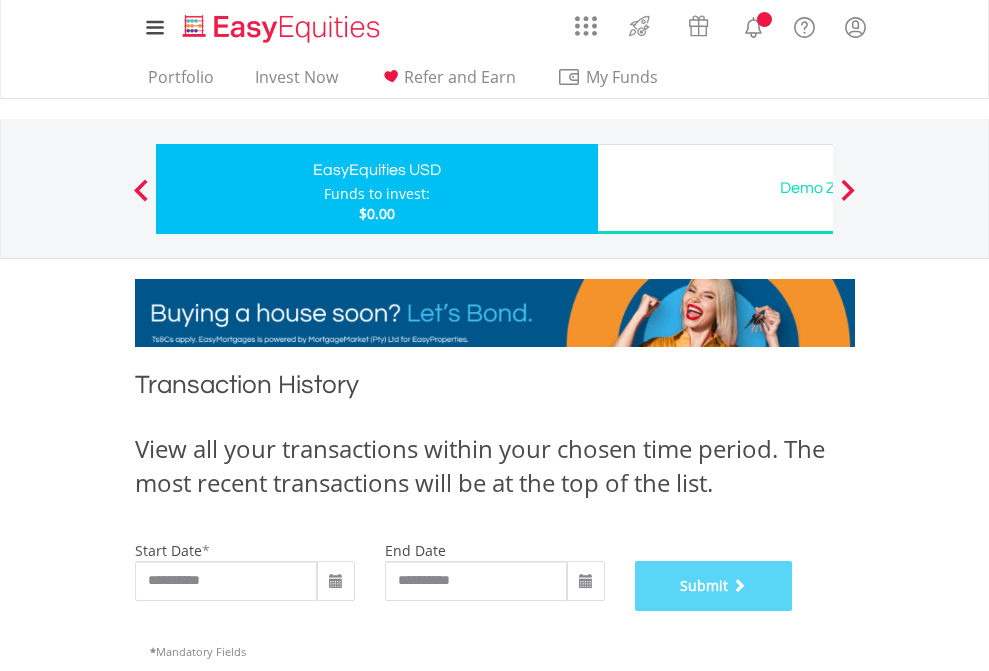 scroll, scrollTop: 811, scrollLeft: 0, axis: vertical 